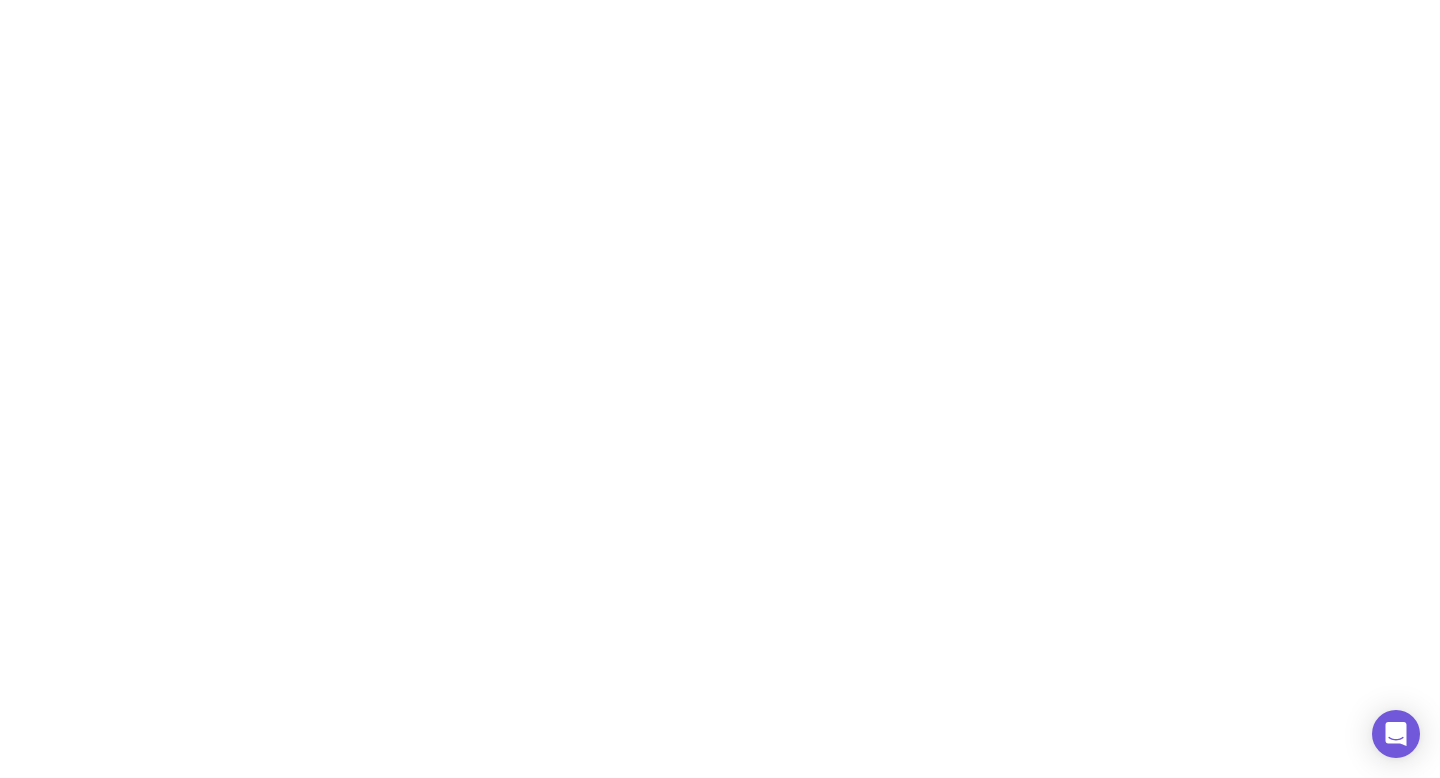 scroll, scrollTop: 0, scrollLeft: 0, axis: both 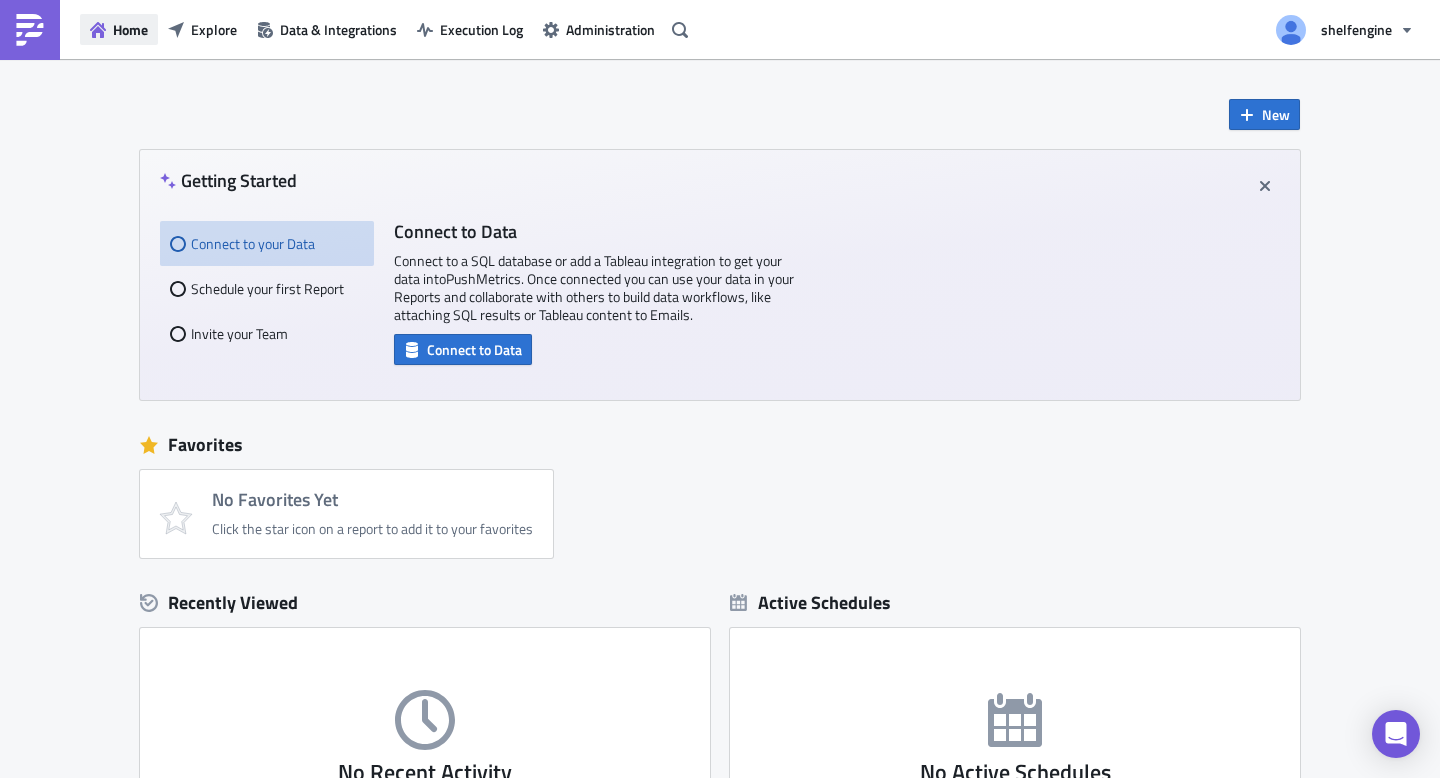 click on "Home" at bounding box center [119, 29] 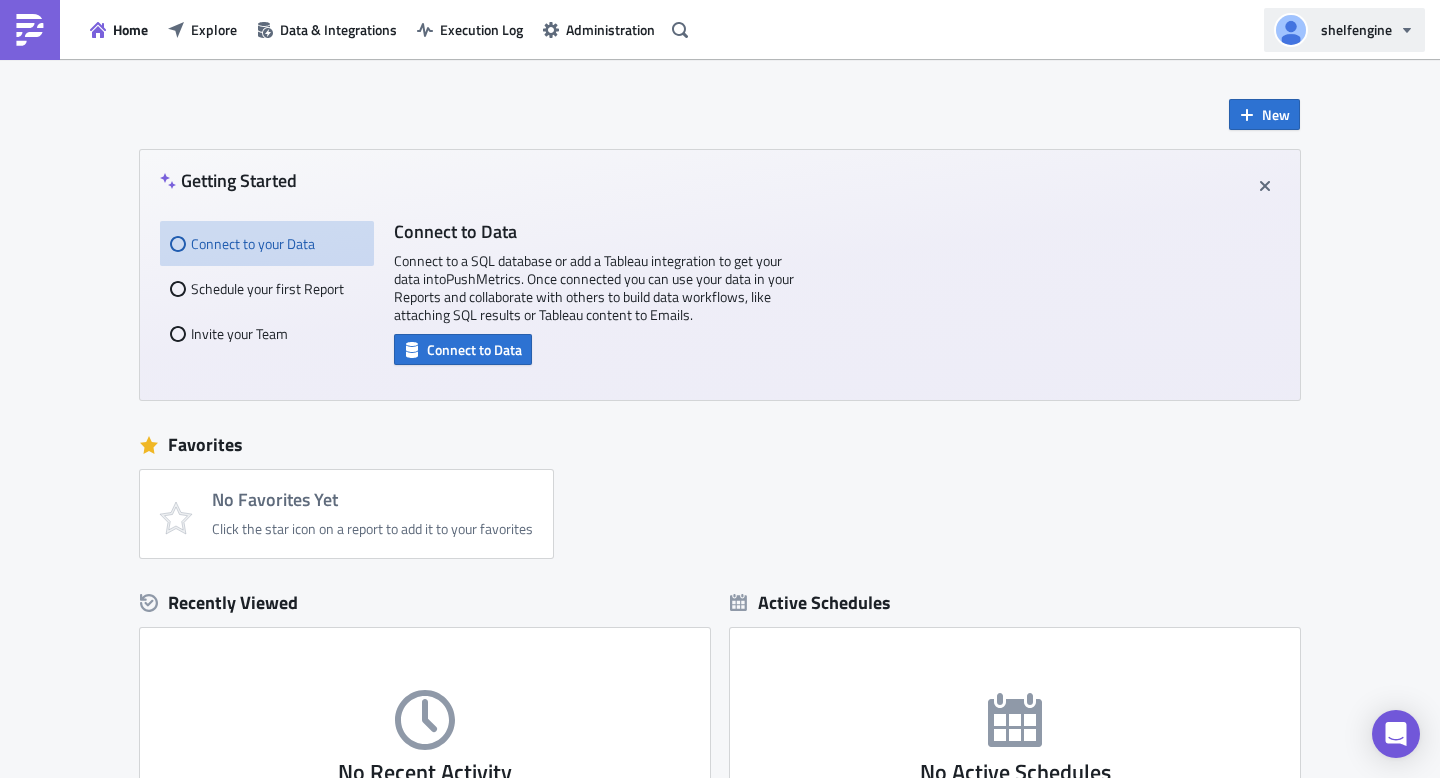 click on "shelfengine" at bounding box center [1356, 29] 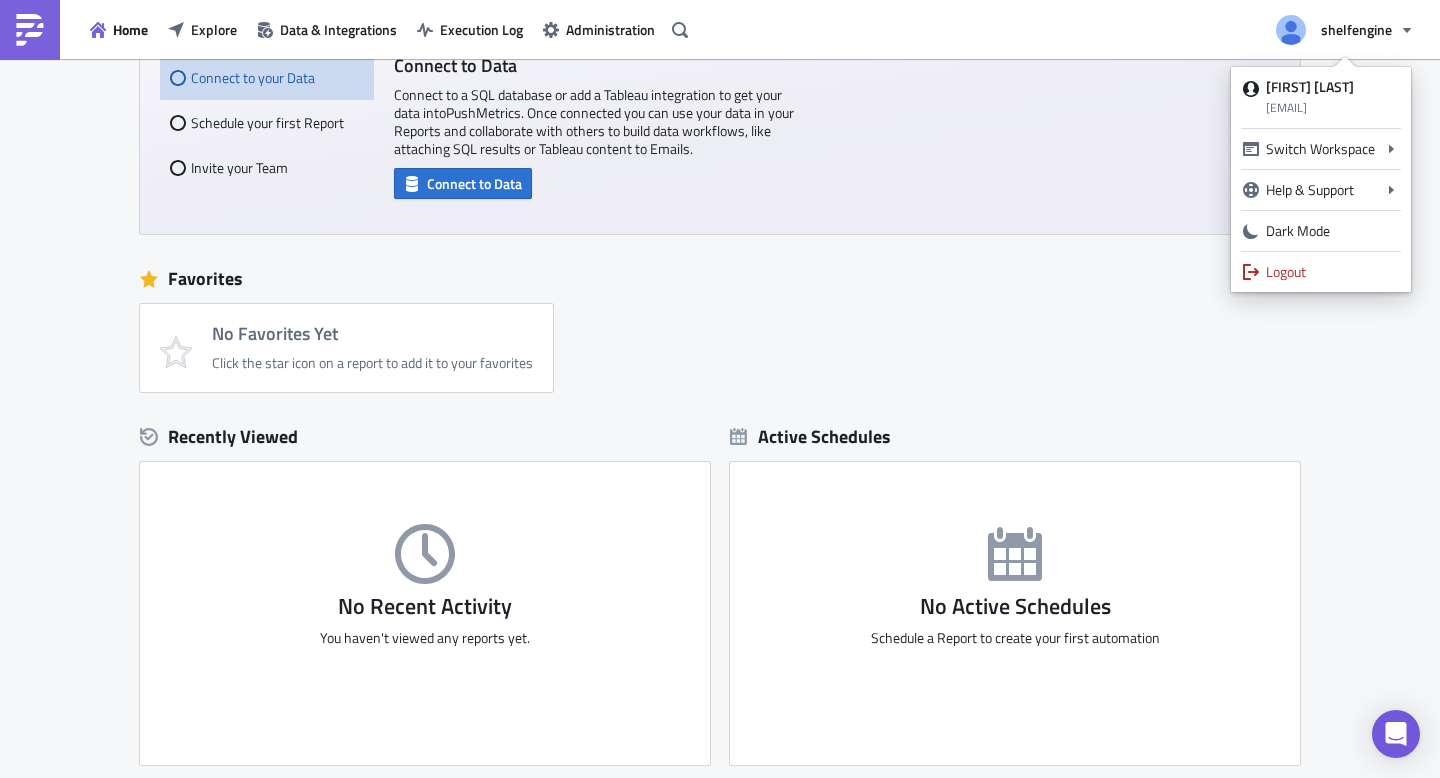 scroll, scrollTop: 350, scrollLeft: 0, axis: vertical 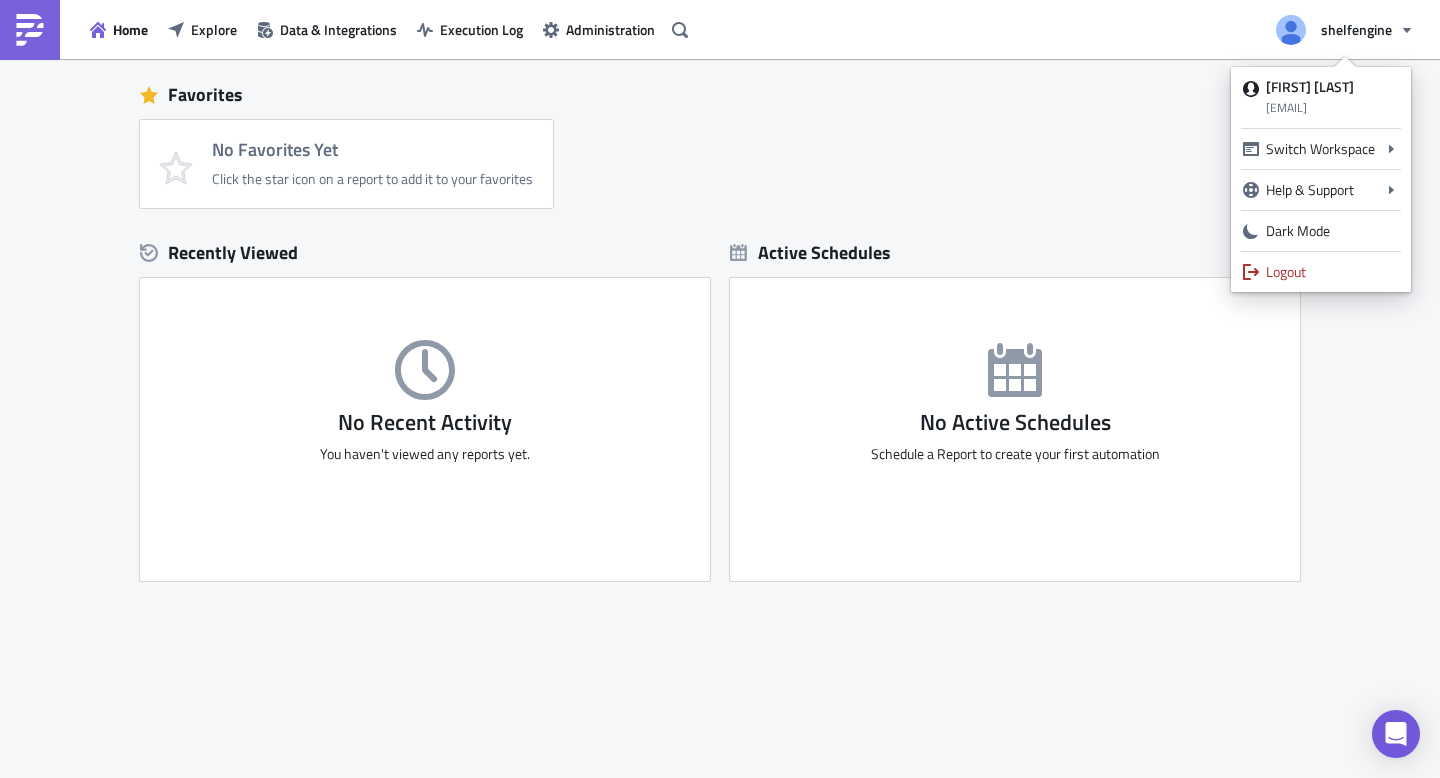 click on "No Active Schedules" at bounding box center [425, 422] 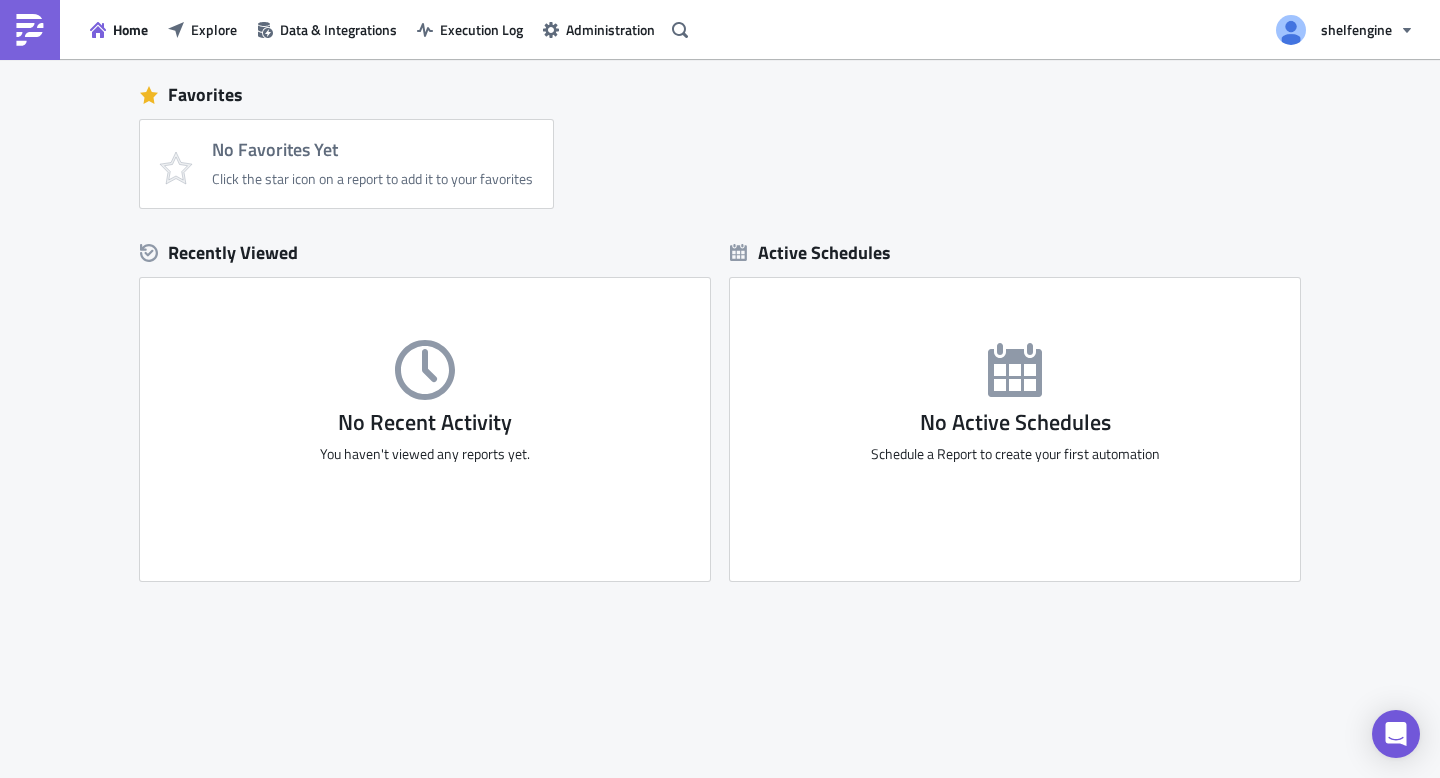 click at bounding box center (30, 30) 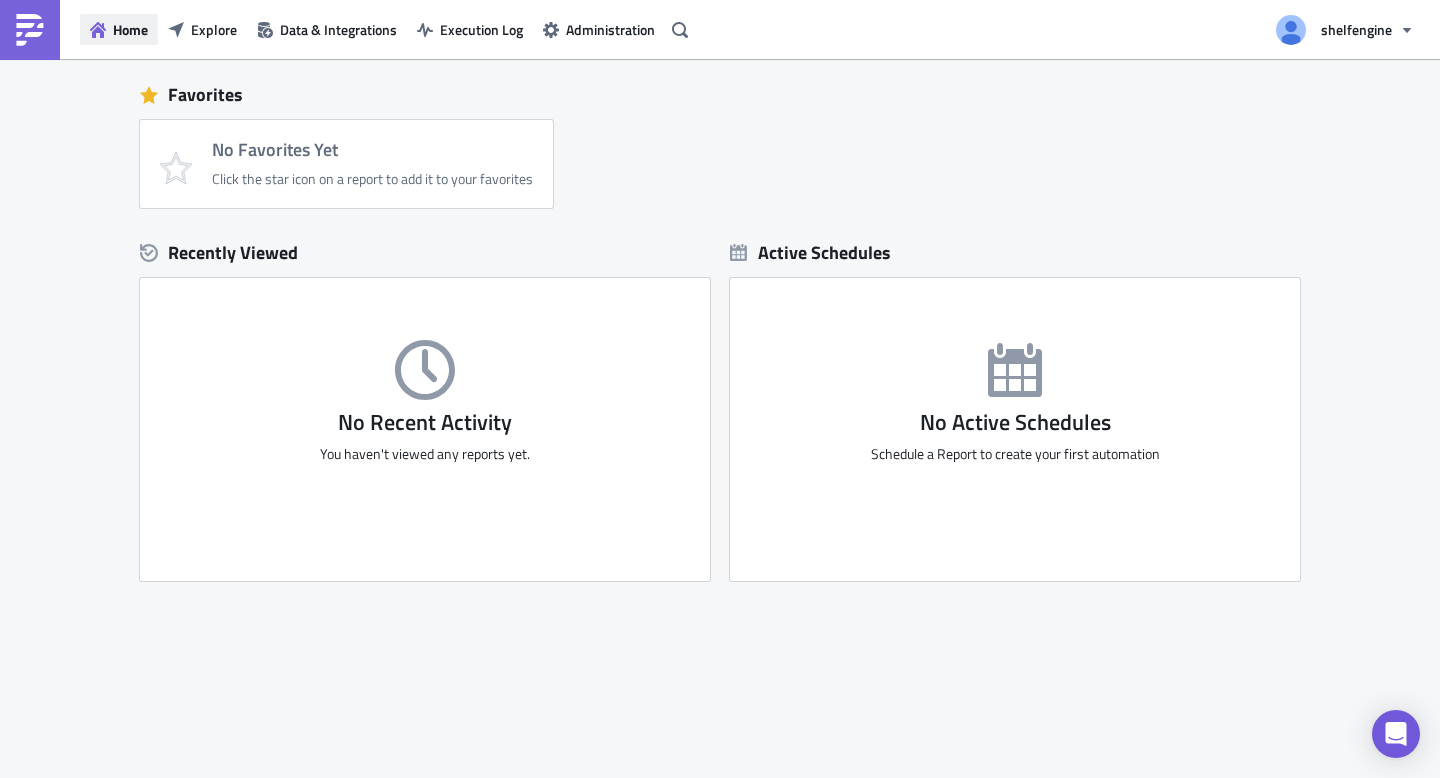 click on "Home" at bounding box center [130, 29] 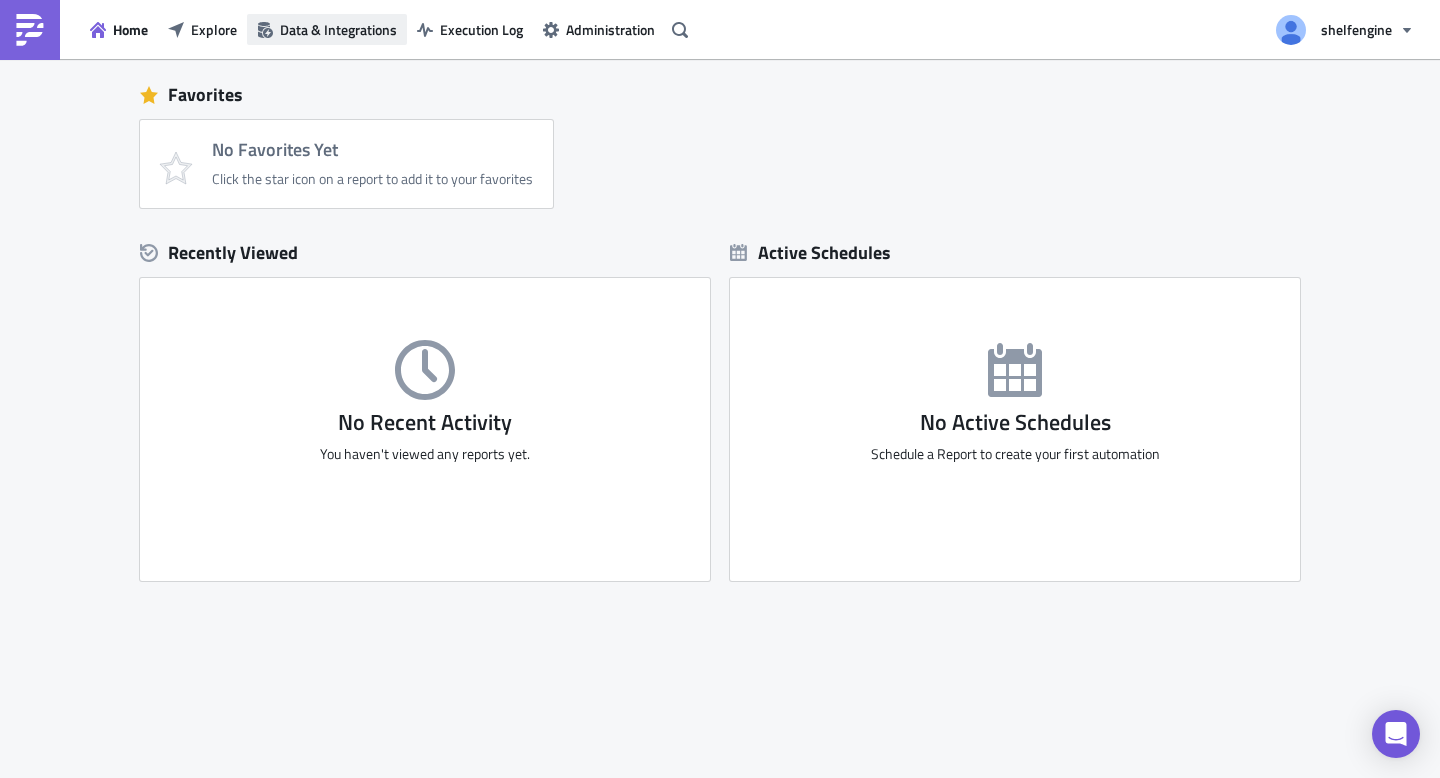 click on "Data & Integrations" at bounding box center [338, 29] 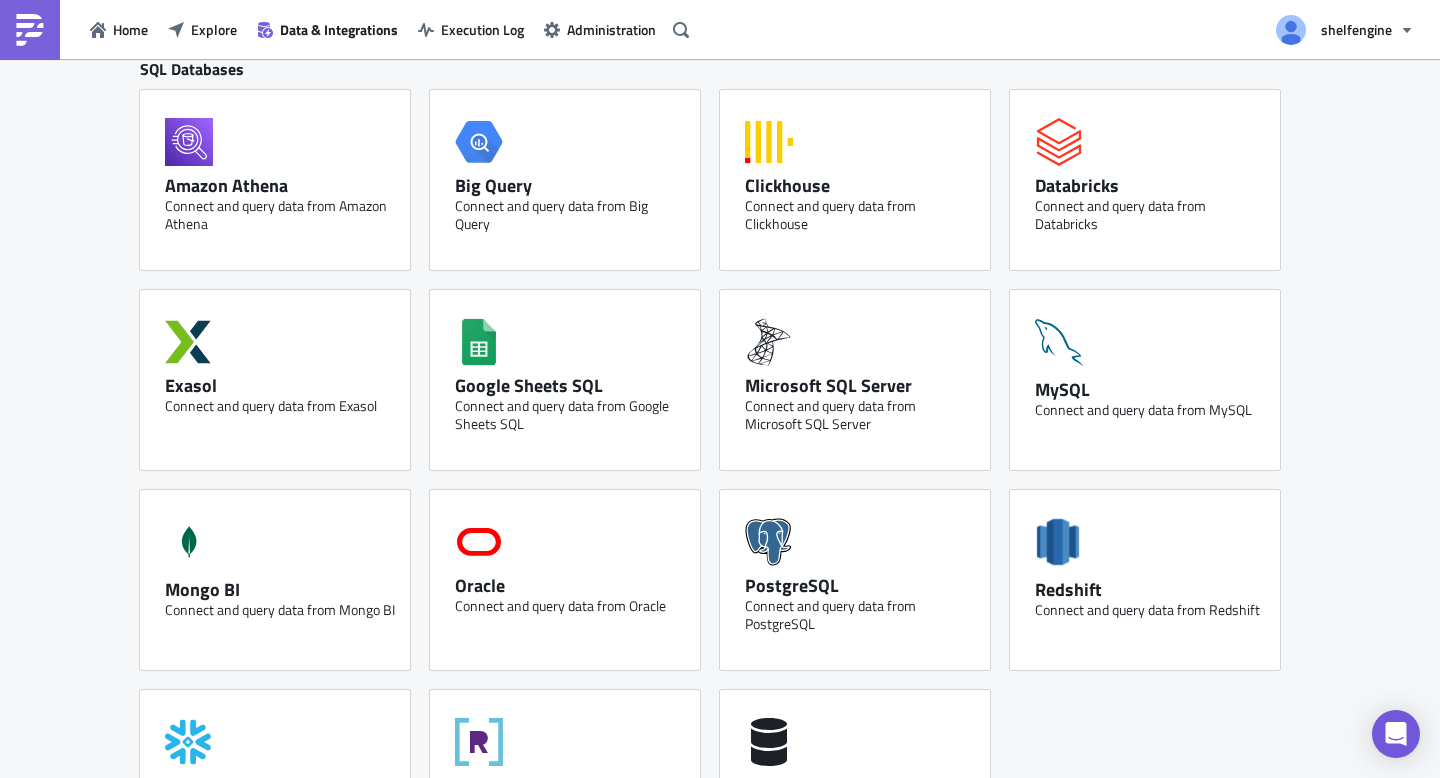 scroll, scrollTop: 0, scrollLeft: 0, axis: both 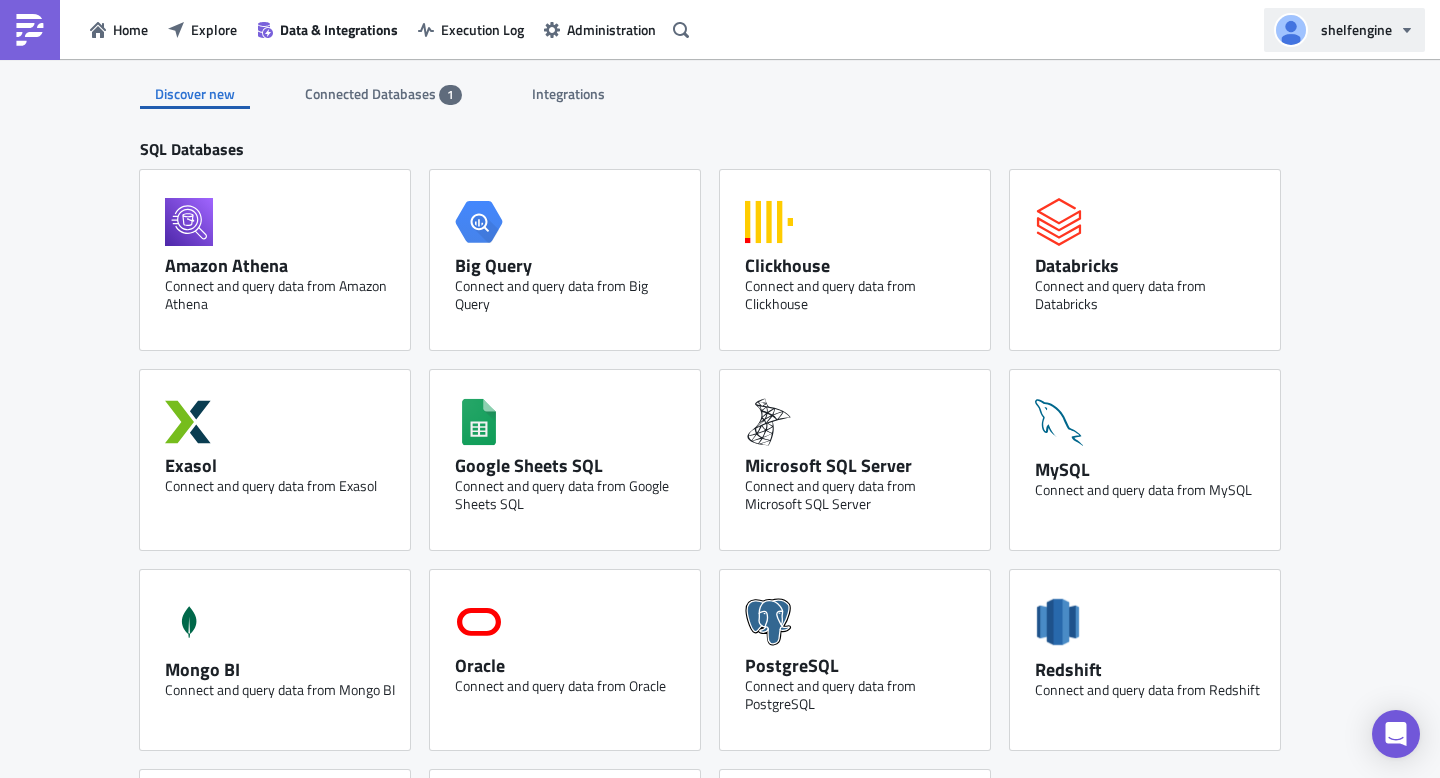 click on "shelfengine" at bounding box center [1344, 30] 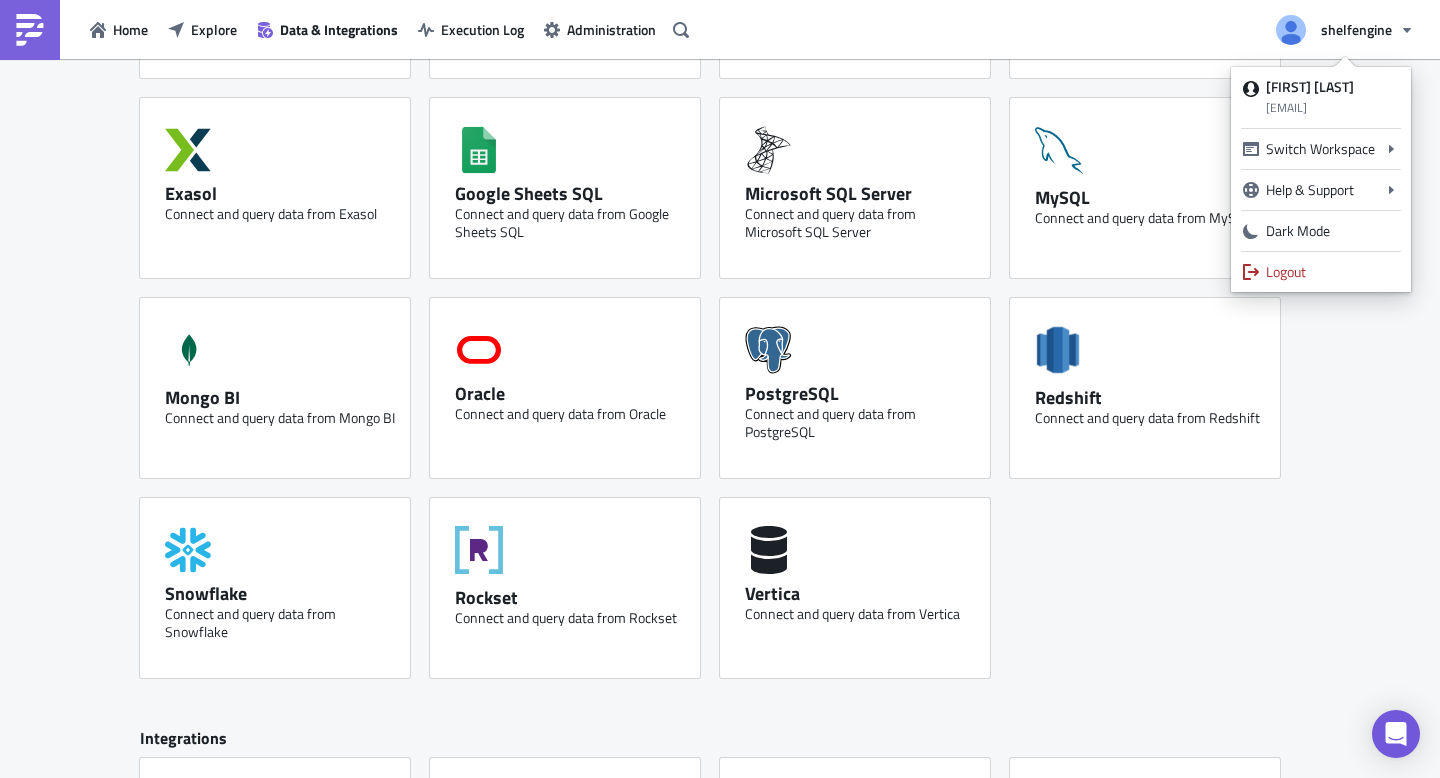 click on "Amazon Athena Connect and query data from Amazon Athena Big Query Connect and query data from Big Query Clickhouse Connect and query data from Clickhouse Databricks Connect and query data from Databricks Exasol Connect and query data from Exasol Sheets-icon Created with Sketch. Google Sheets SQL Connect and query data from Google Sheets SQL Microsoft SQL Server Connect and query data from Microsoft SQL Server MySQL Connect and query data from MySQL Mongo BI Connect and query data from Mongo BI Oracle Connect and query data from Oracle PostgreSQL Connect and query data from PostgreSQL Redshift Connect and query data from Redshift Snowflake Connect and query data from Snowflake Rockset Connect and query data from Rockset Vertica Connect and query data from Vertica" at bounding box center (720, 298) 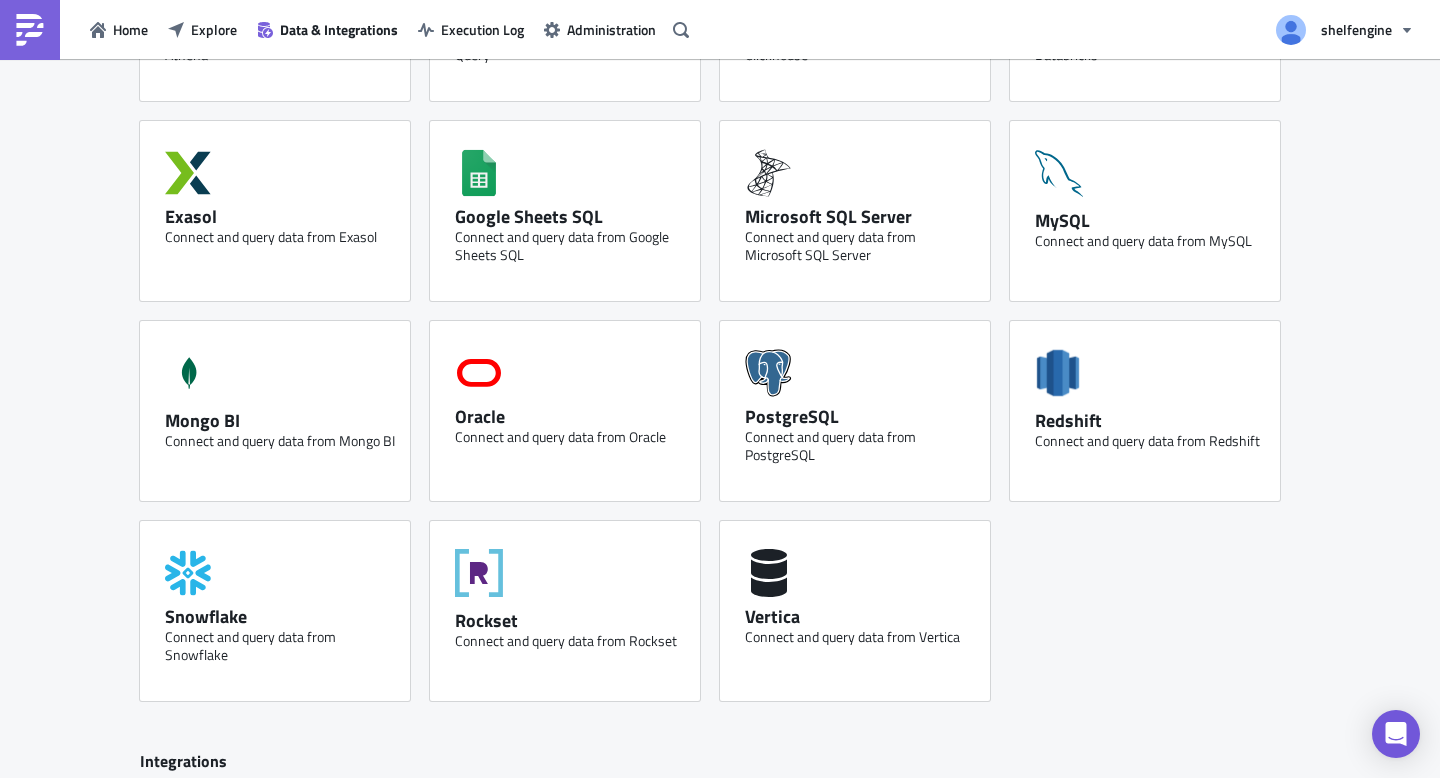 scroll, scrollTop: 0, scrollLeft: 0, axis: both 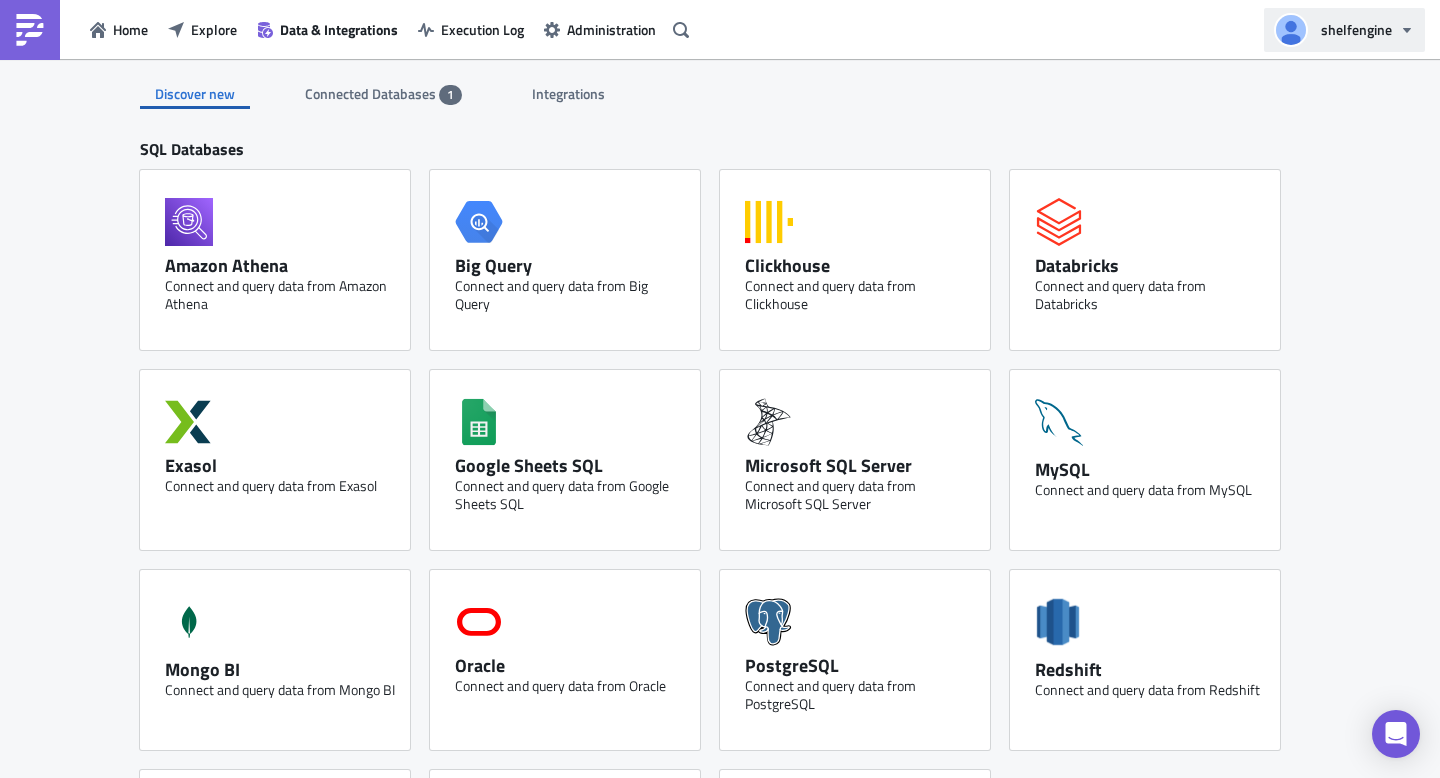 click on "shelfengine" at bounding box center [1356, 29] 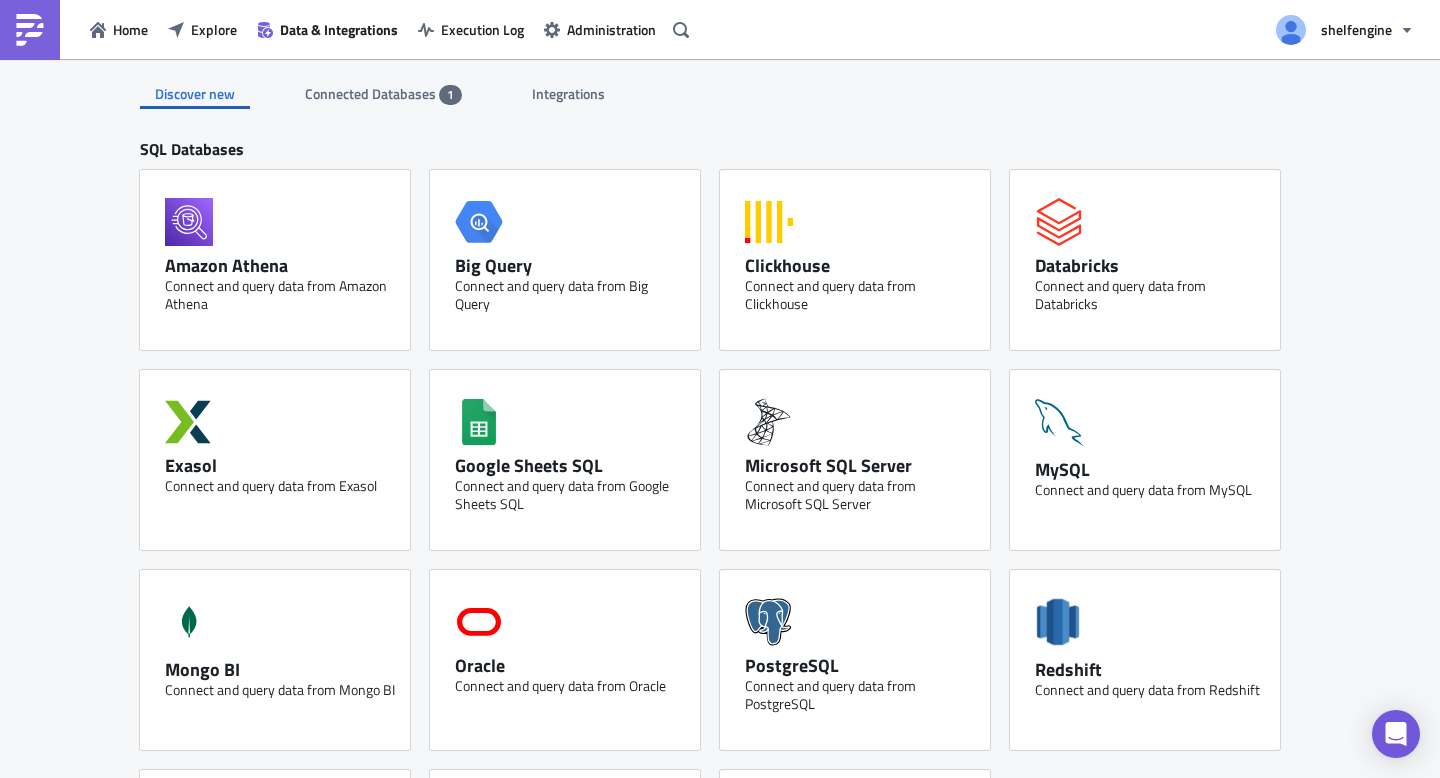 click on "Discover new Connected Databases   1 Integrations   SQL Databases Amazon Athena Connect and query data from Amazon Athena Big Query Connect and query data from Big Query Clickhouse Connect and query data from Clickhouse Databricks Connect and query data from Databricks Exasol Connect and query data from Exasol Sheets-icon Created with Sketch. Google Sheets SQL Connect and query data from Google Sheets SQL Microsoft SQL Server Connect and query data from Microsoft SQL Server MySQL Connect and query data from MySQL Mongo BI Connect and query data from Mongo BI Oracle Connect and query data from Oracle PostgreSQL Connect and query data from PostgreSQL Redshift Connect and query data from Redshift Snowflake Connect and query data from Snowflake Rockset Connect and query data from Rockset Vertica Connect and query data from Vertica Integrations Azure Blob Storage Upload data to an Azure Blob Storage container AWS S3 Upload data to an AWS S3 bucket Custom App GDrive Upload data to Google Drive SFTP Server Slack" at bounding box center (720, 844) 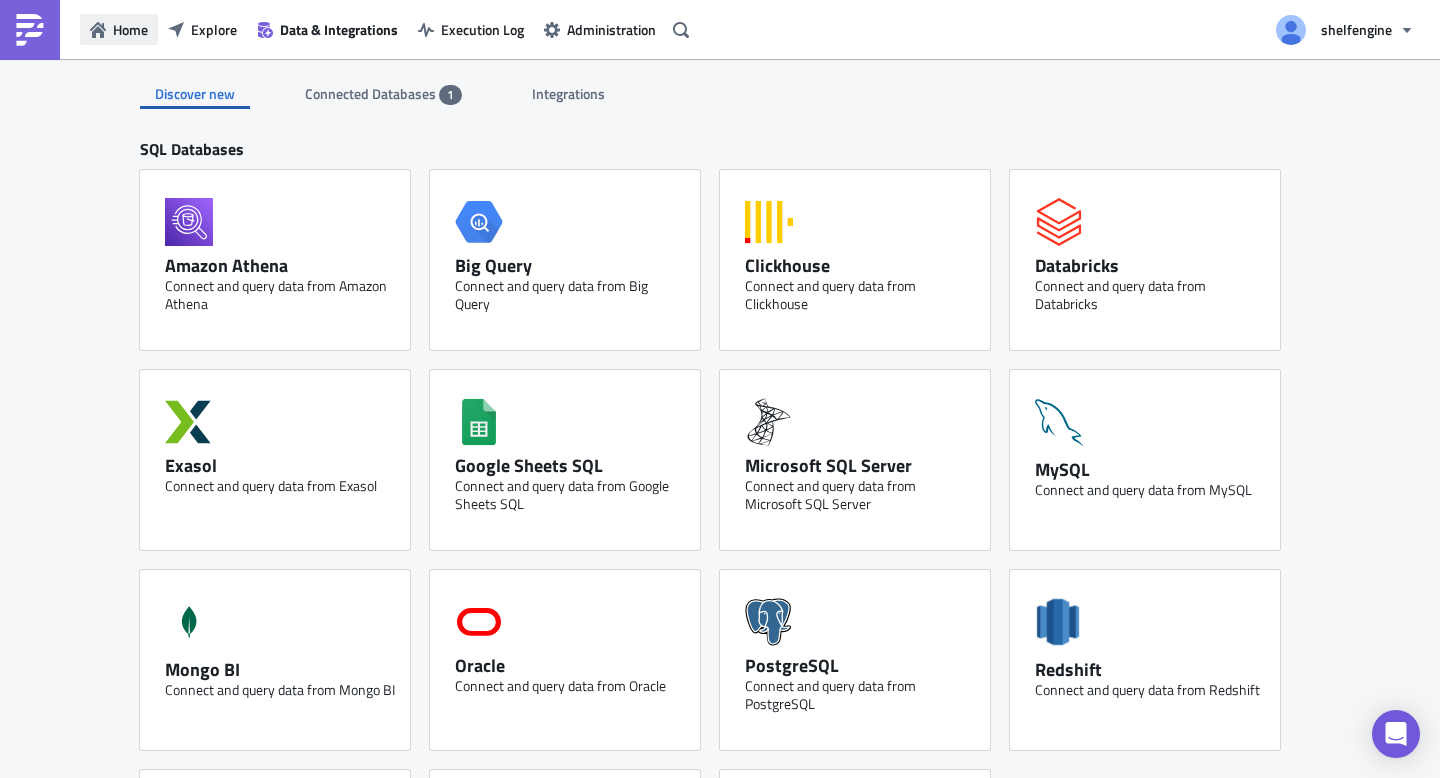 click on "Home" at bounding box center [119, 29] 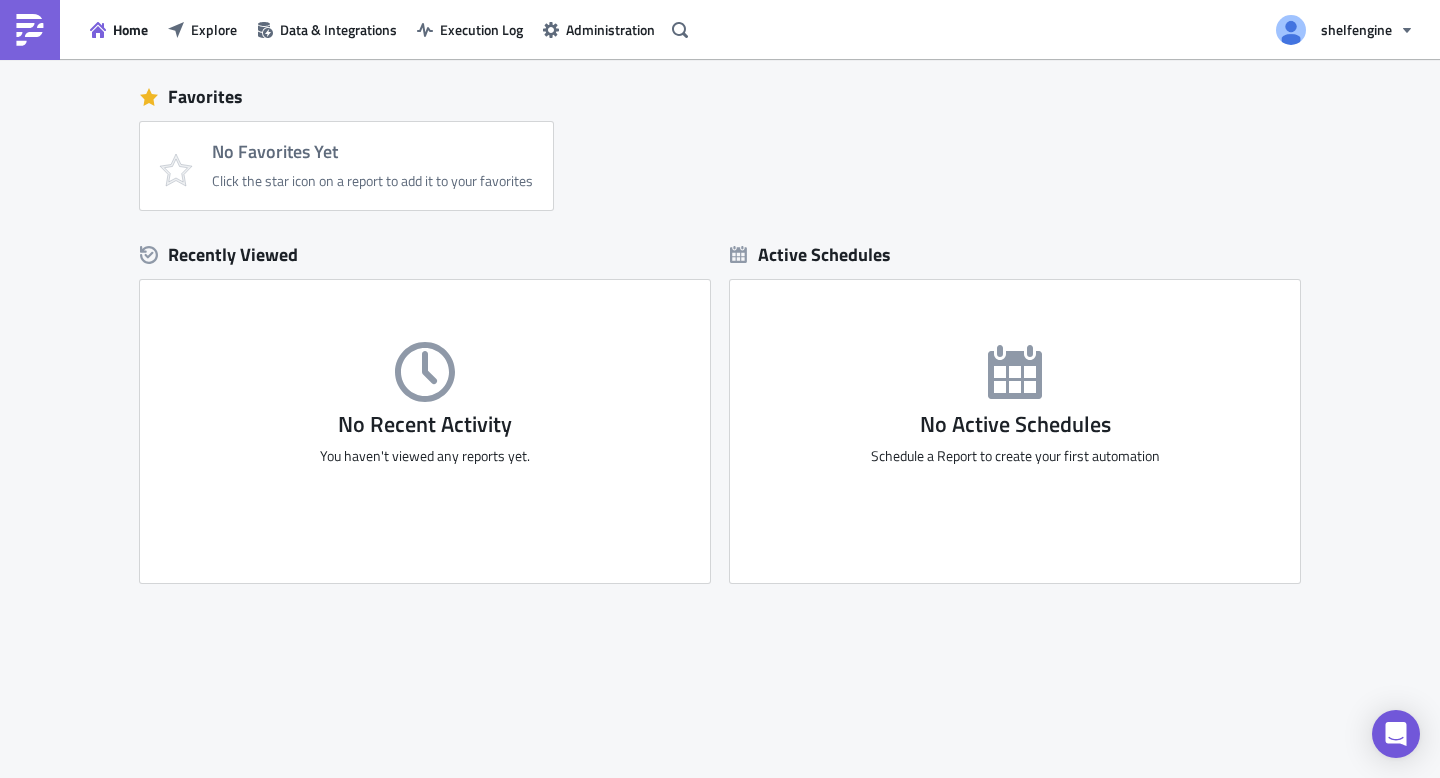 scroll, scrollTop: 350, scrollLeft: 0, axis: vertical 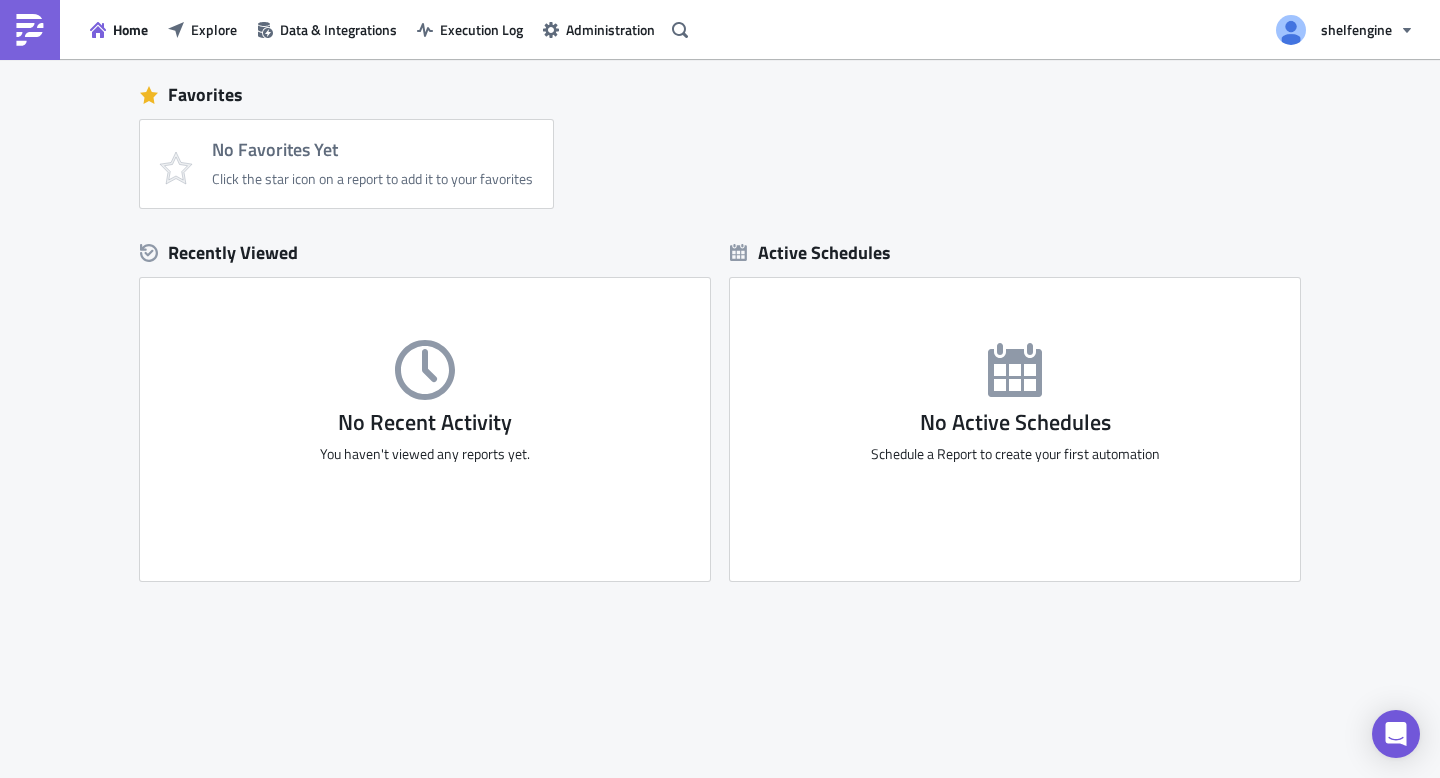 click at bounding box center [30, 30] 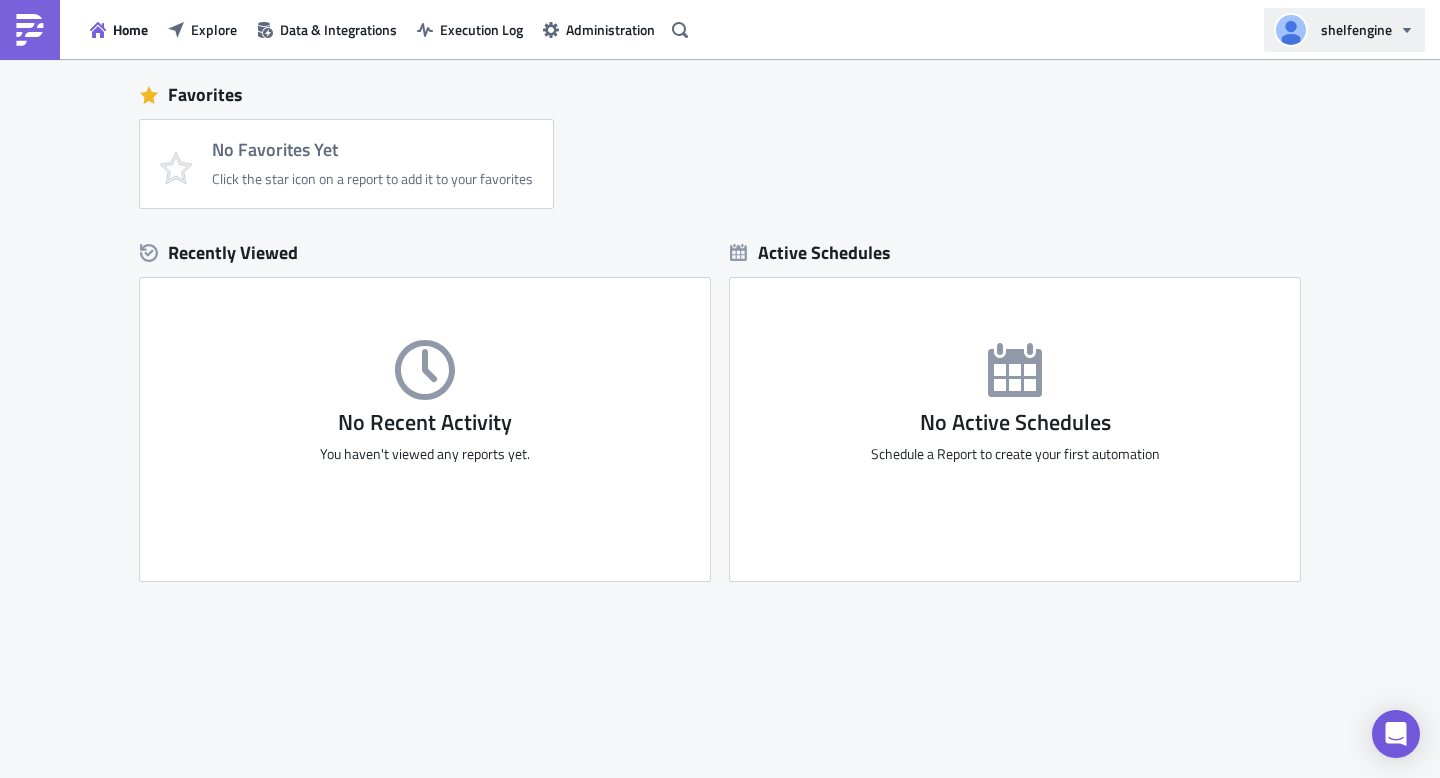 click on "shelfengine" at bounding box center [1356, 29] 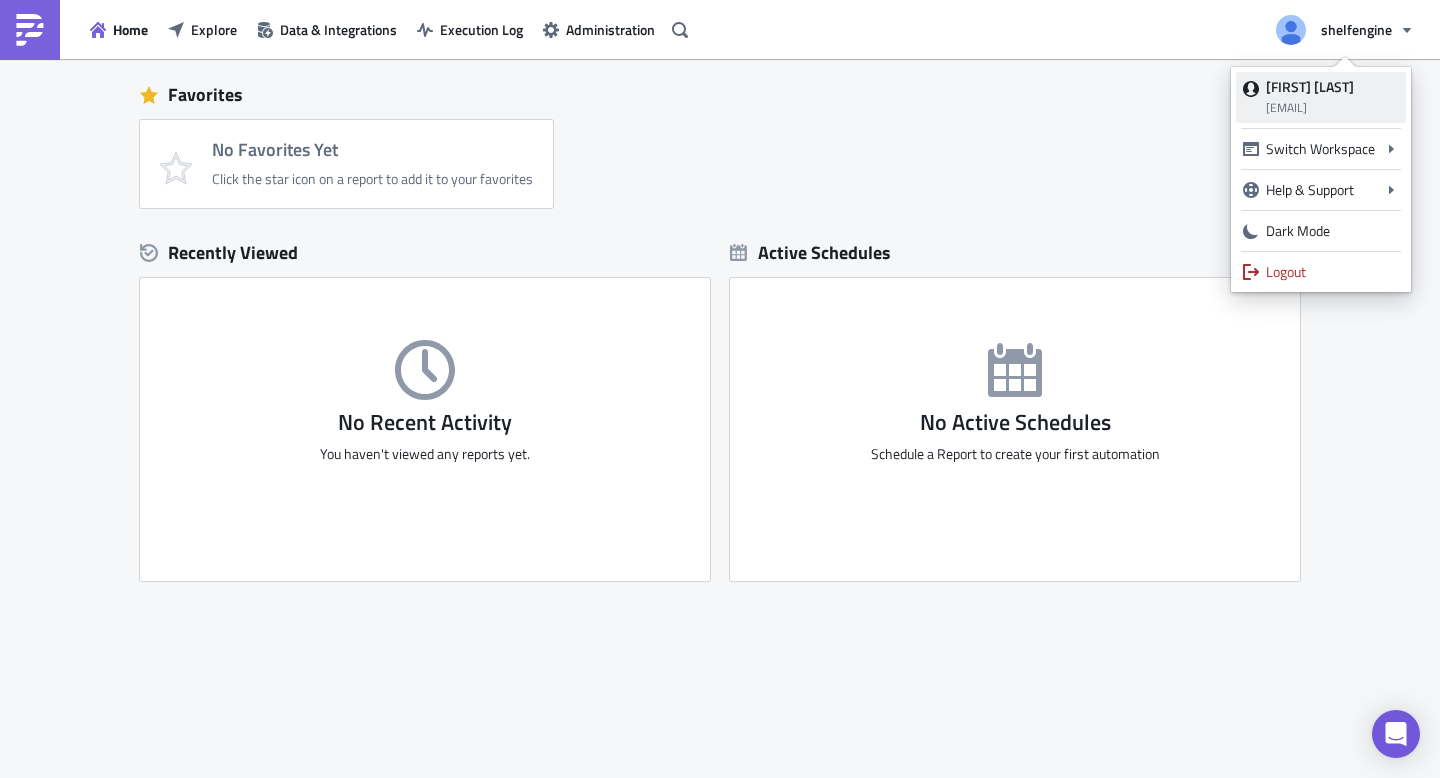click on "[FIRST] [LAST]" at bounding box center [1310, 86] 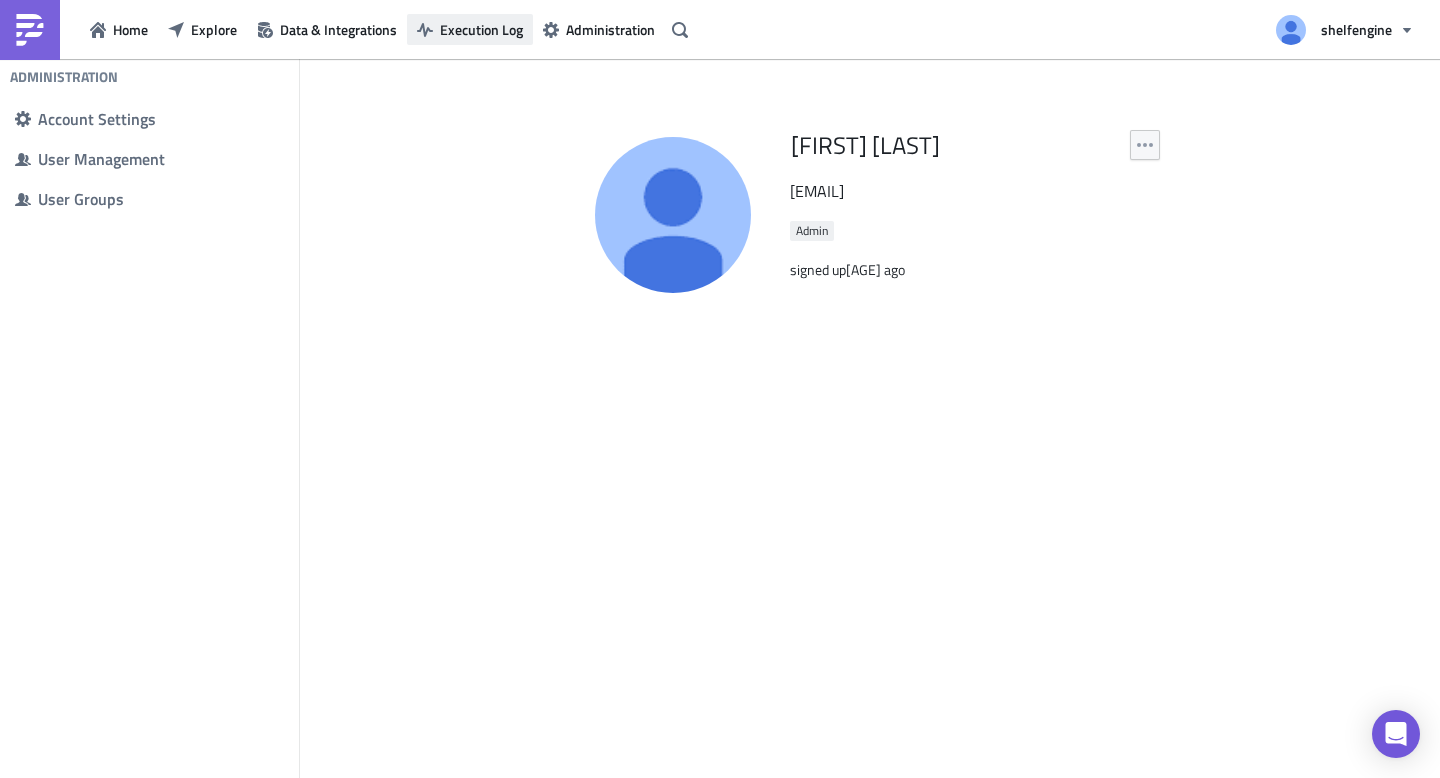 click on "Execution Log" at bounding box center (470, 29) 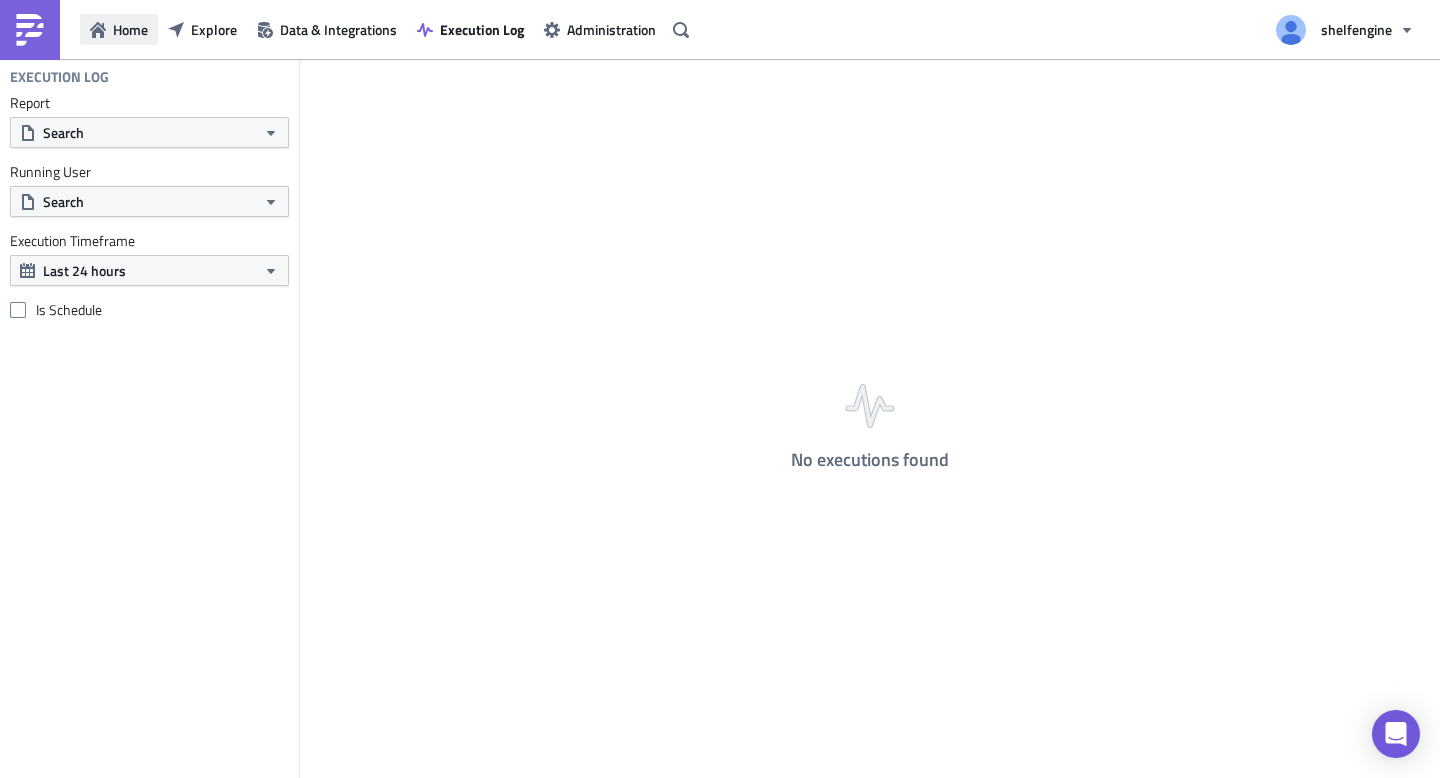click at bounding box center (98, 30) 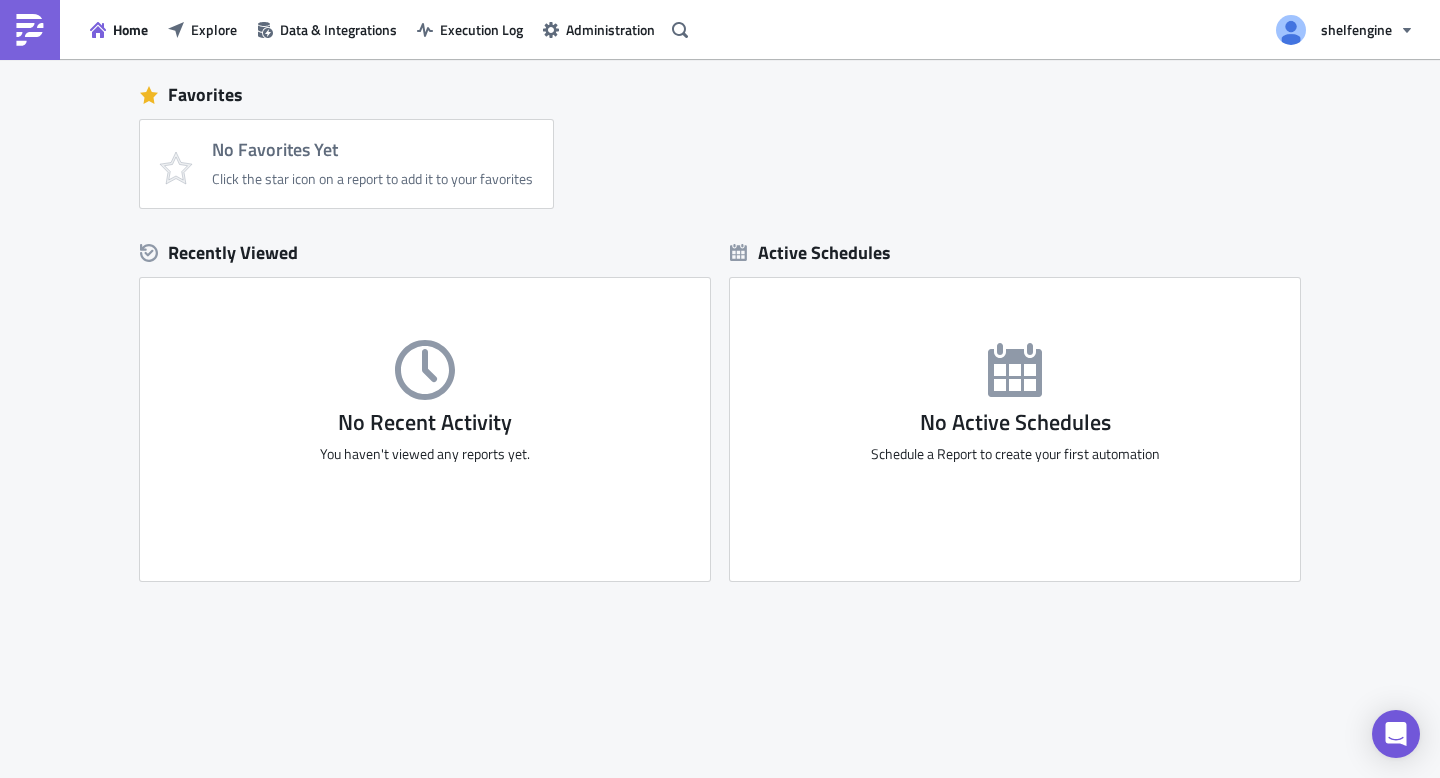 scroll, scrollTop: 0, scrollLeft: 0, axis: both 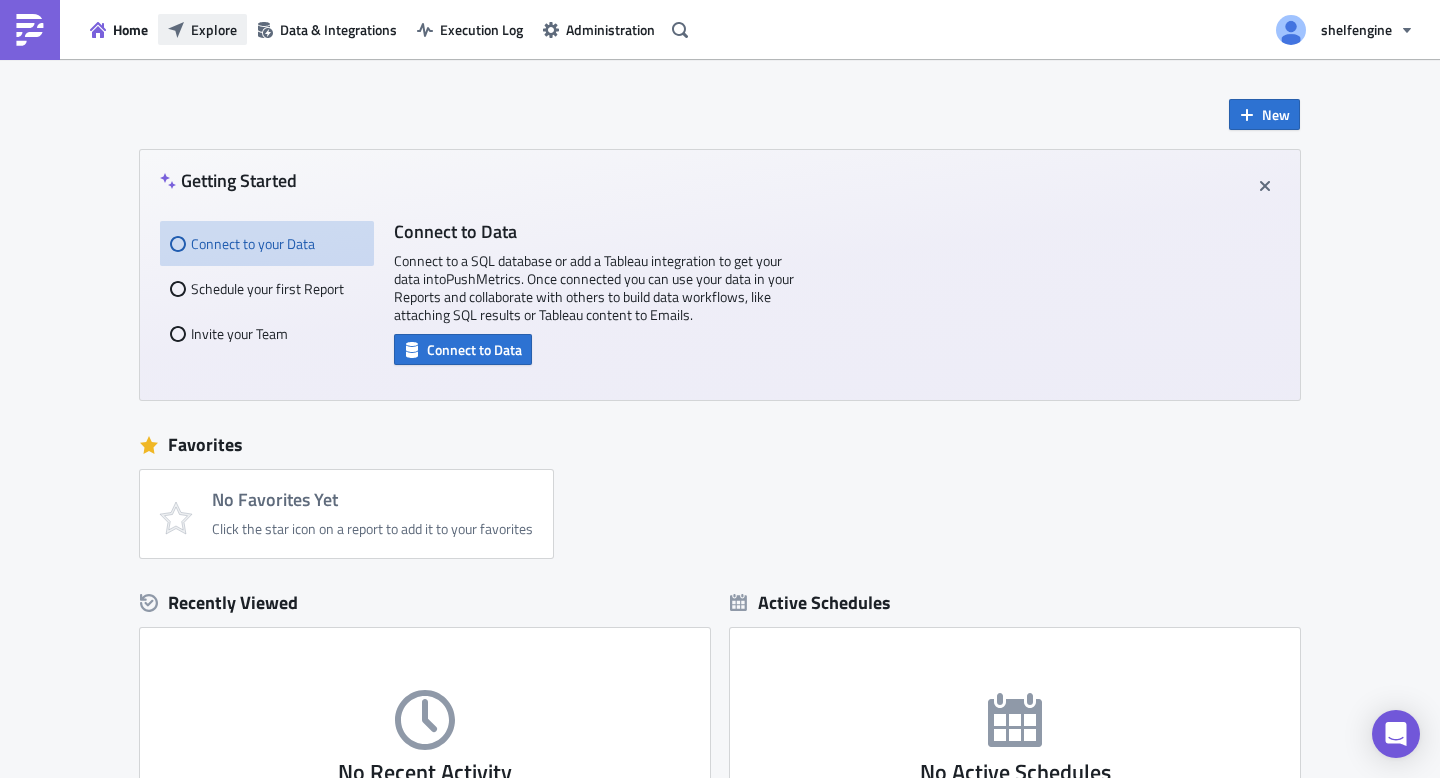 click on "Explore" at bounding box center [214, 29] 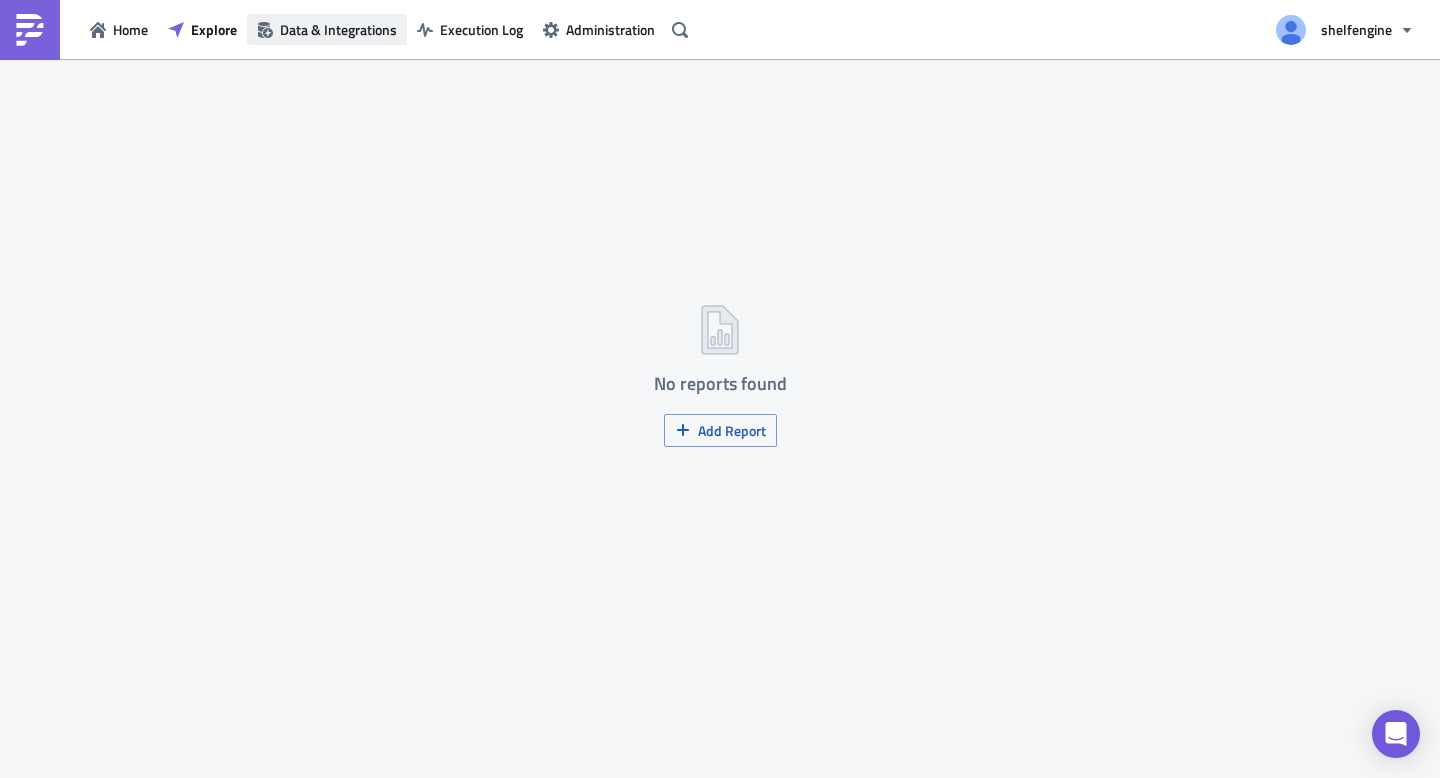 click on "Data & Integrations" at bounding box center (338, 29) 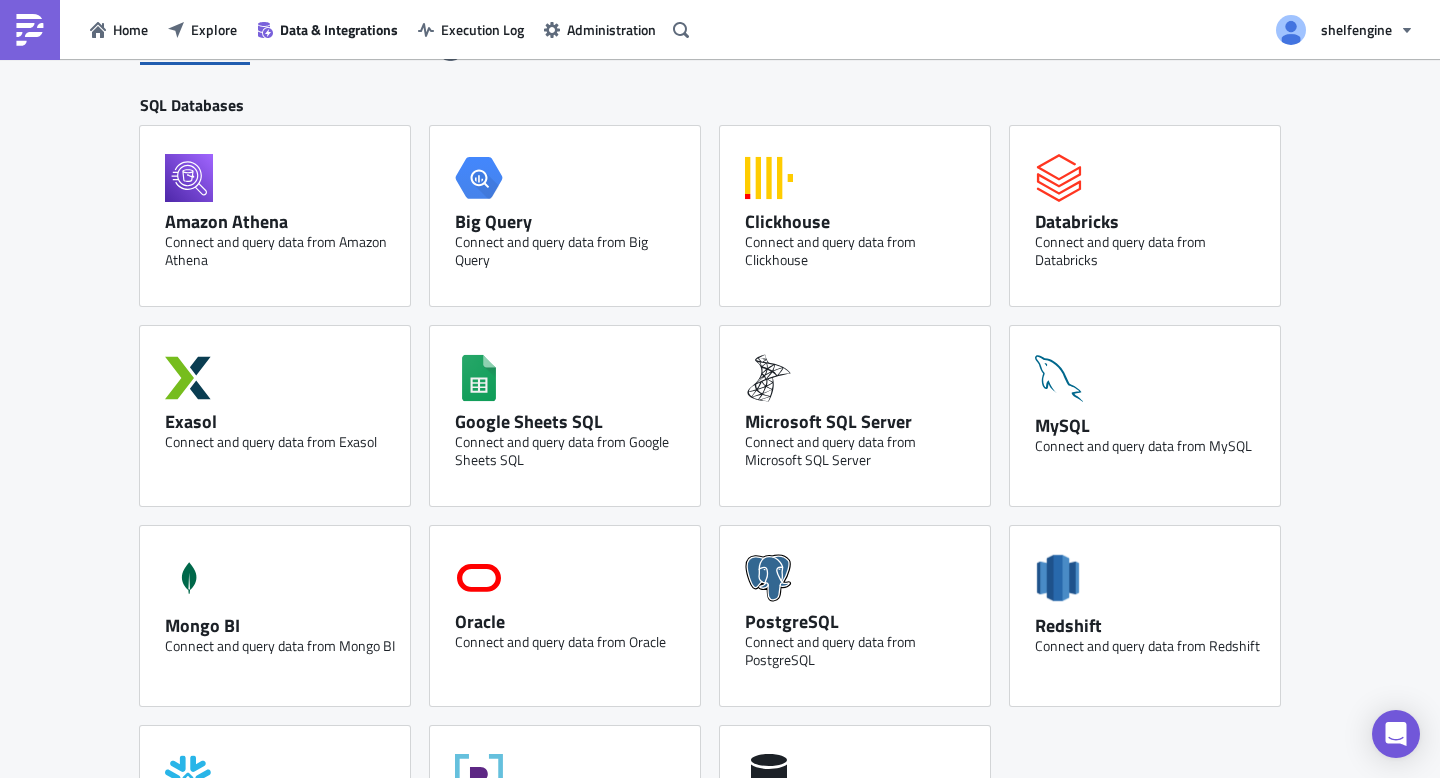 scroll, scrollTop: 0, scrollLeft: 0, axis: both 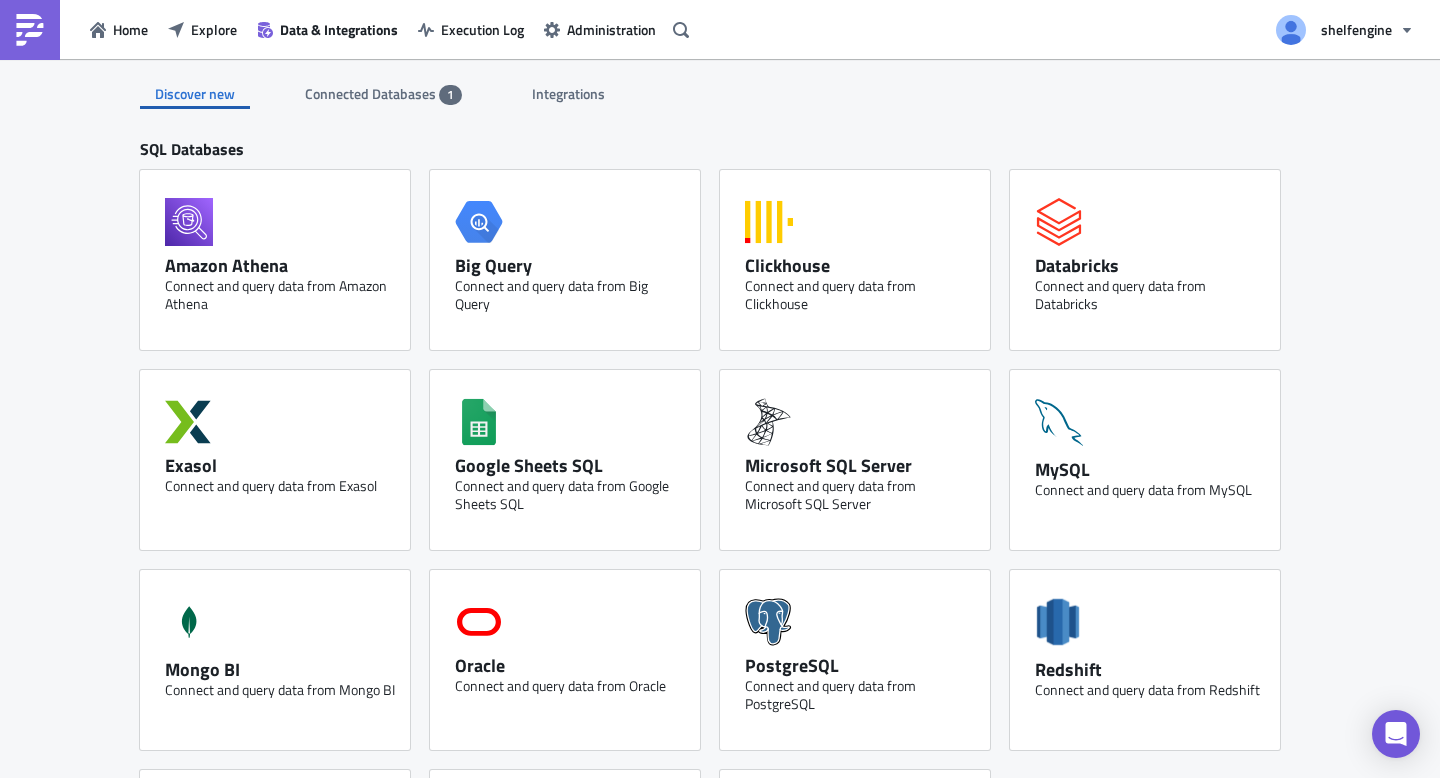 click on "Connected Databases" at bounding box center [372, 93] 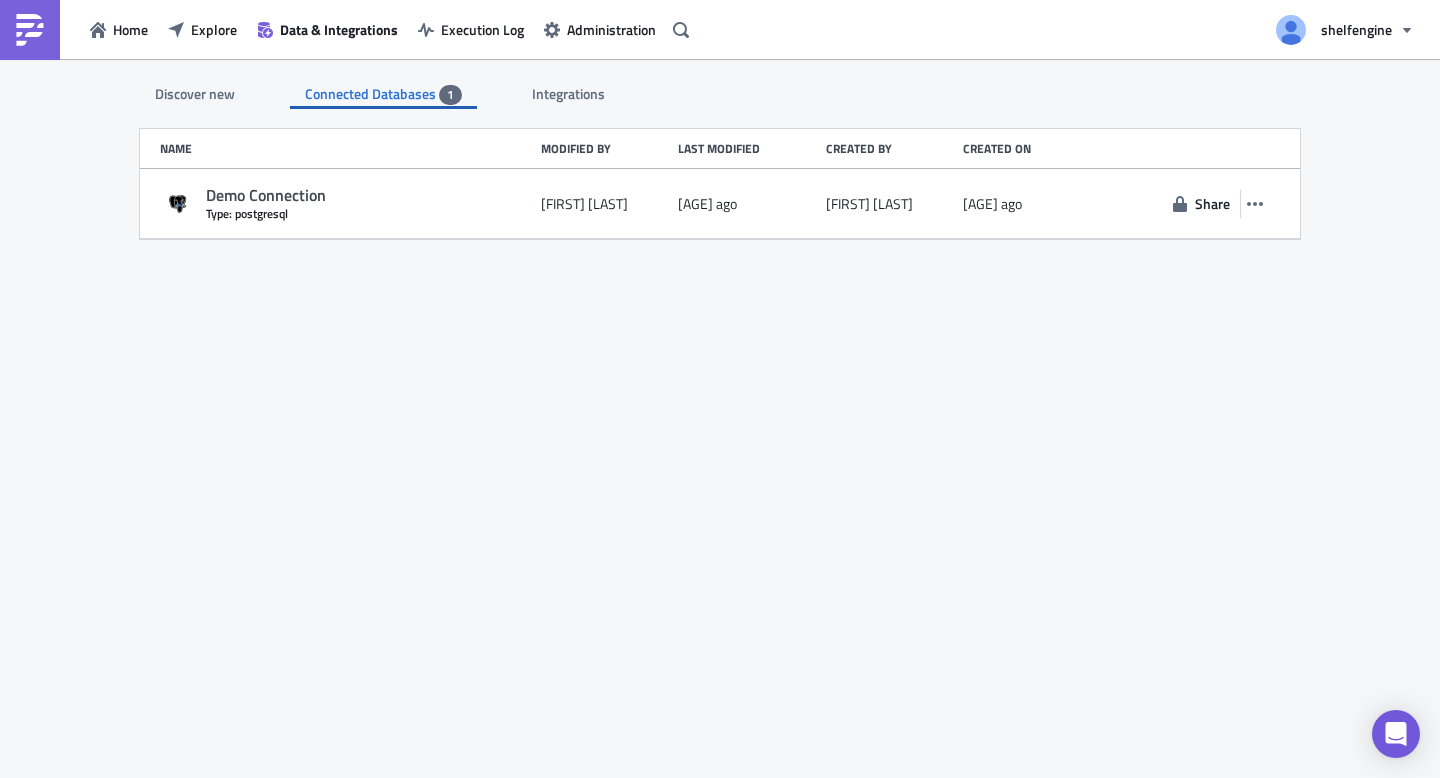 click on "Integrations" at bounding box center [570, 94] 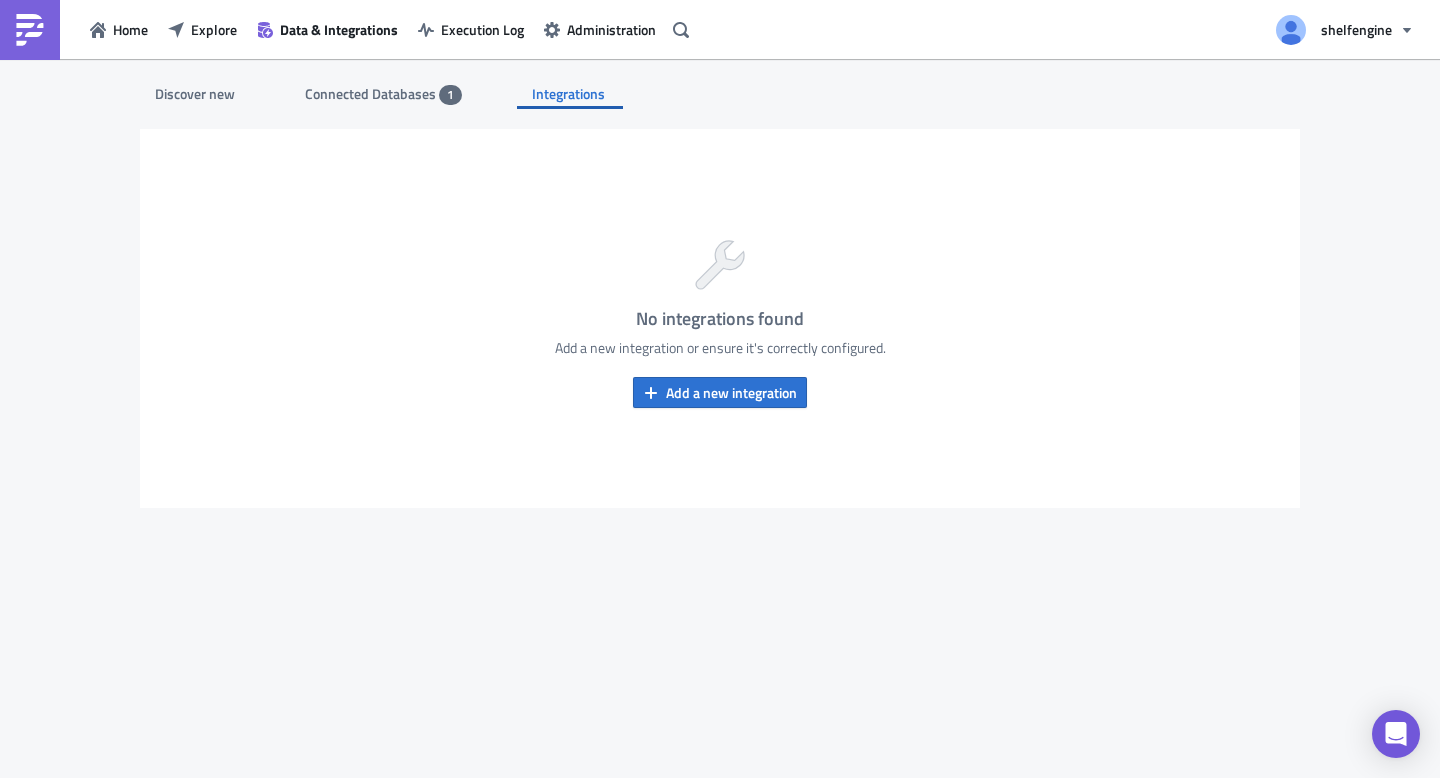 click on "Discover new" at bounding box center (195, 94) 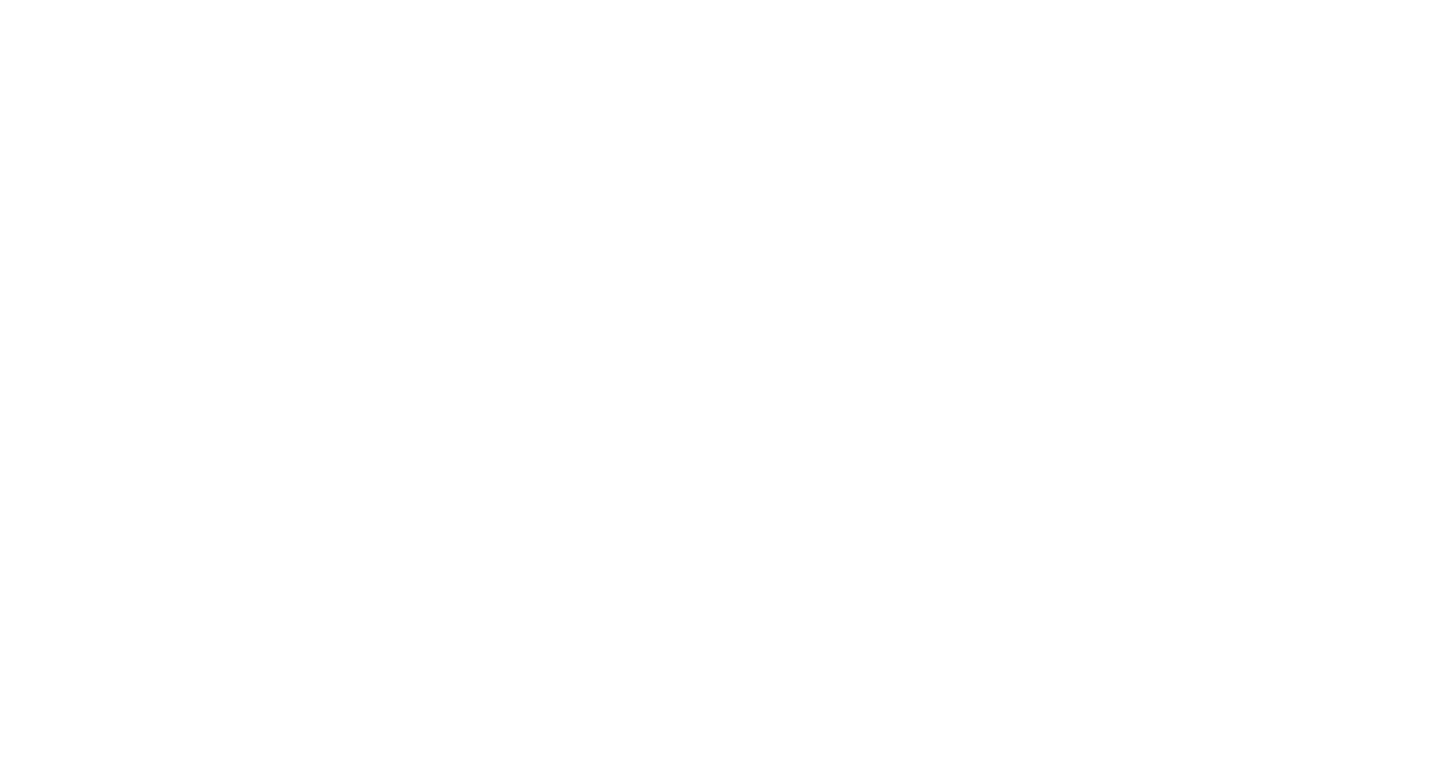 scroll, scrollTop: 0, scrollLeft: 0, axis: both 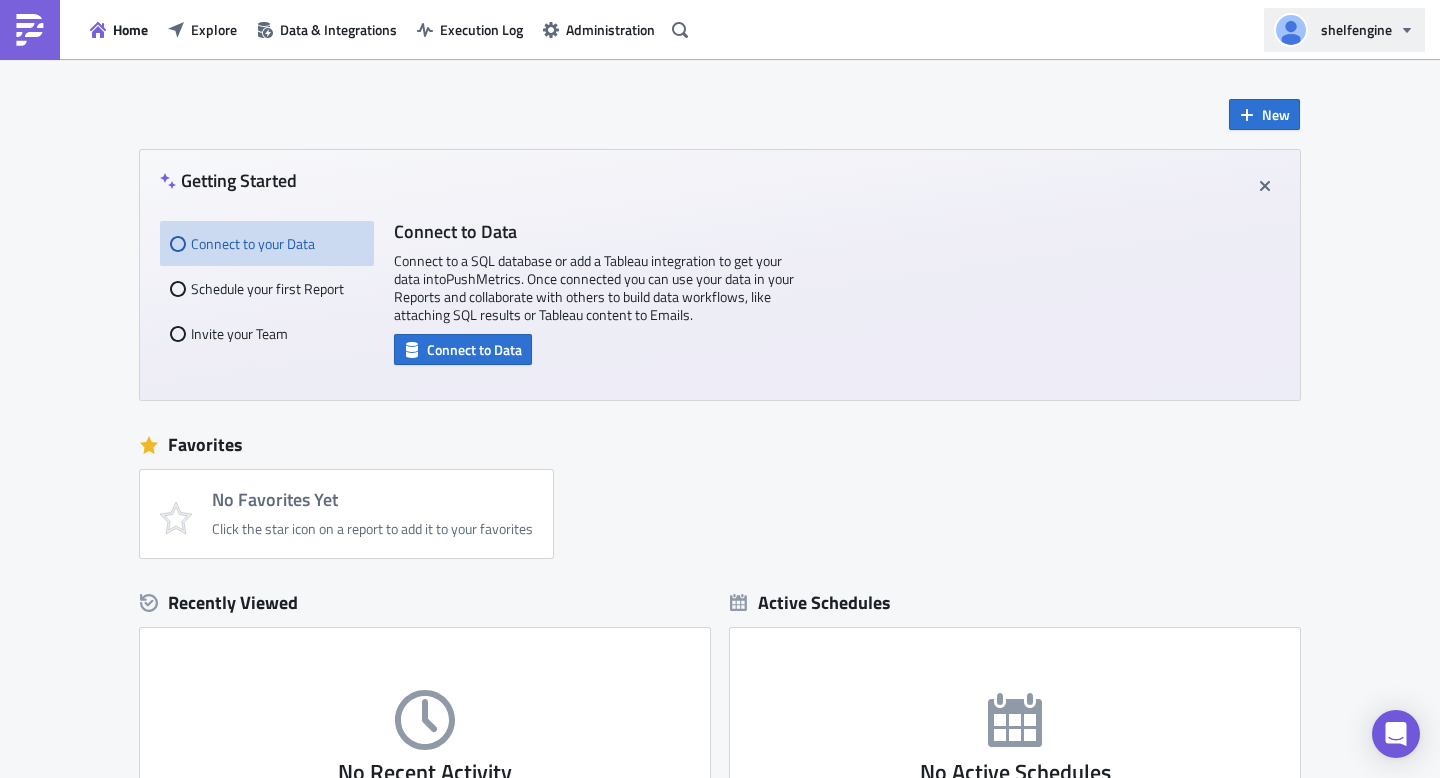 click on "shelfengine" at bounding box center [1356, 29] 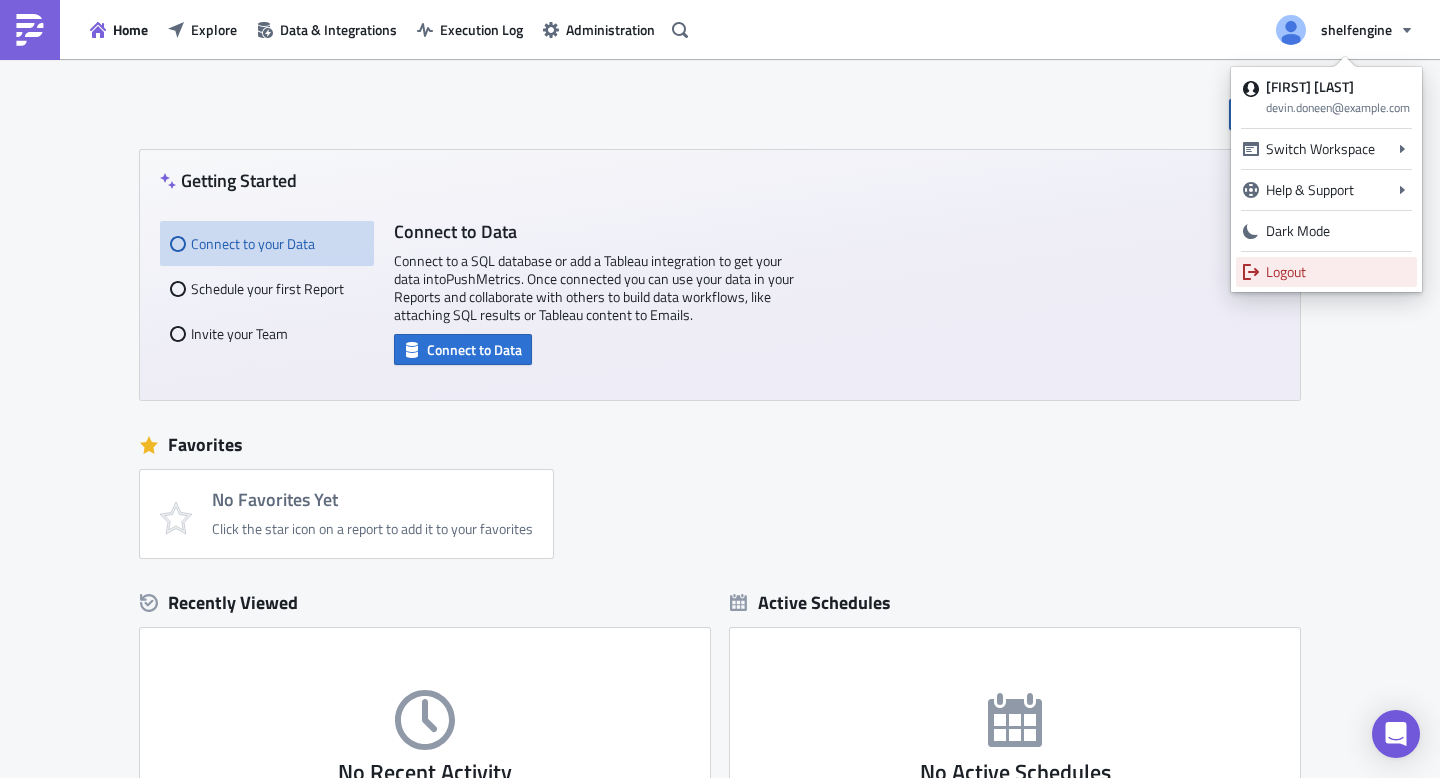 click on "Logout" at bounding box center (1338, 272) 